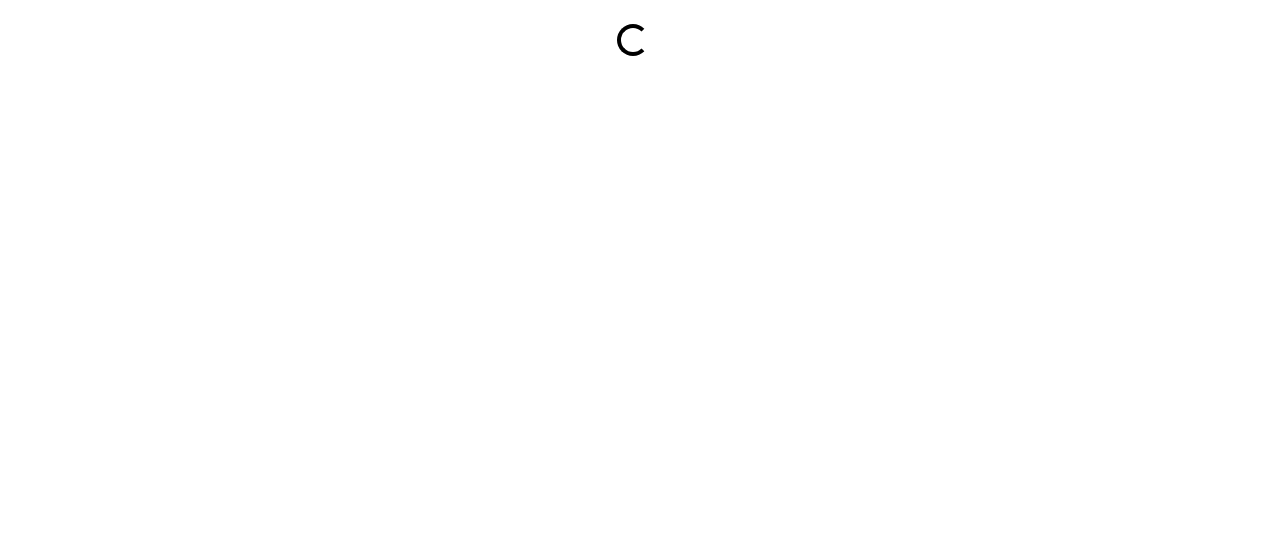 scroll, scrollTop: 0, scrollLeft: 0, axis: both 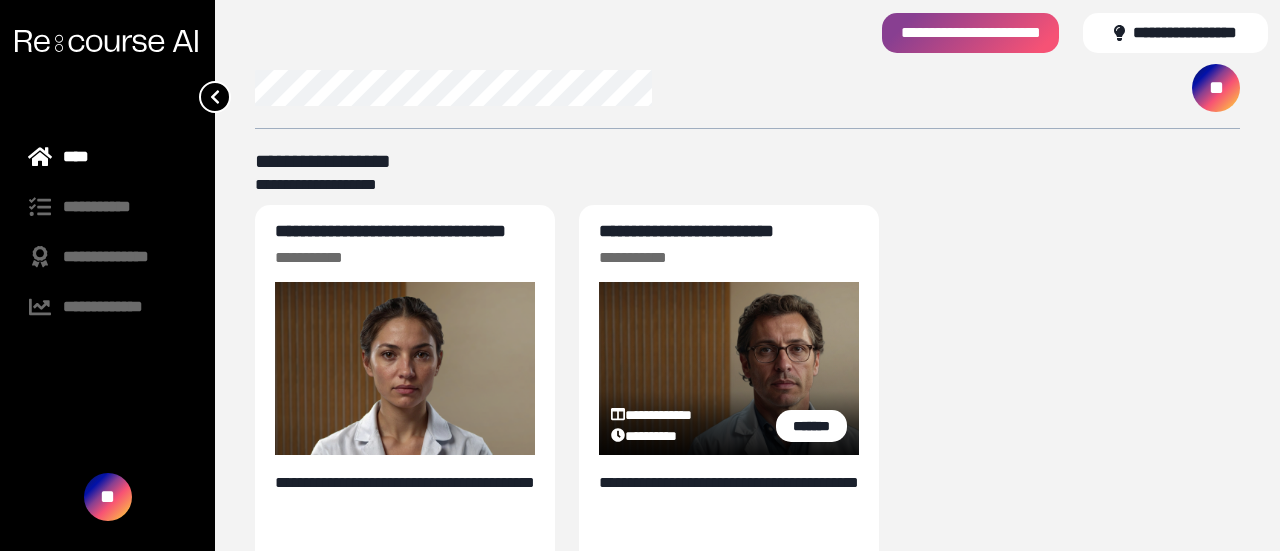 click on "**********" at bounding box center (686, 231) 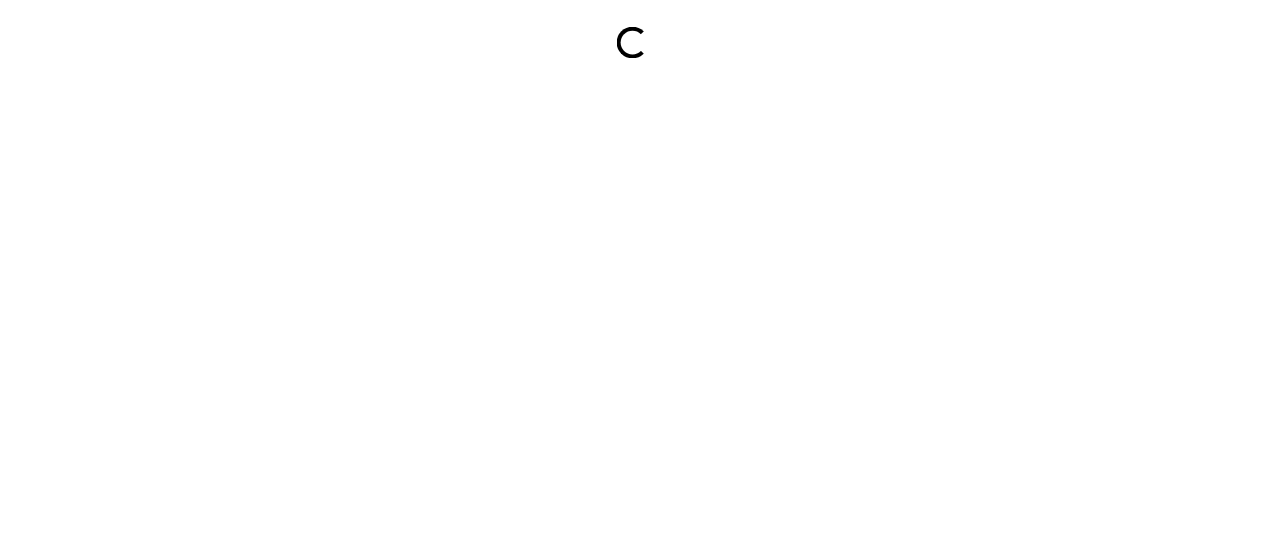 scroll, scrollTop: 0, scrollLeft: 0, axis: both 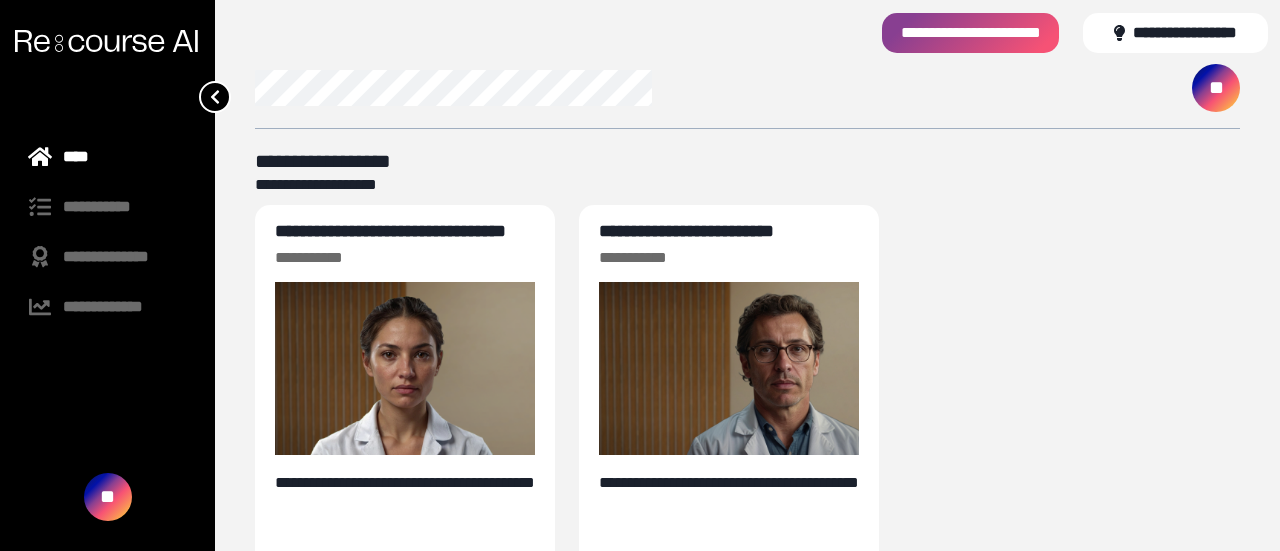 click on "** ** *******" at bounding box center (747, 88) 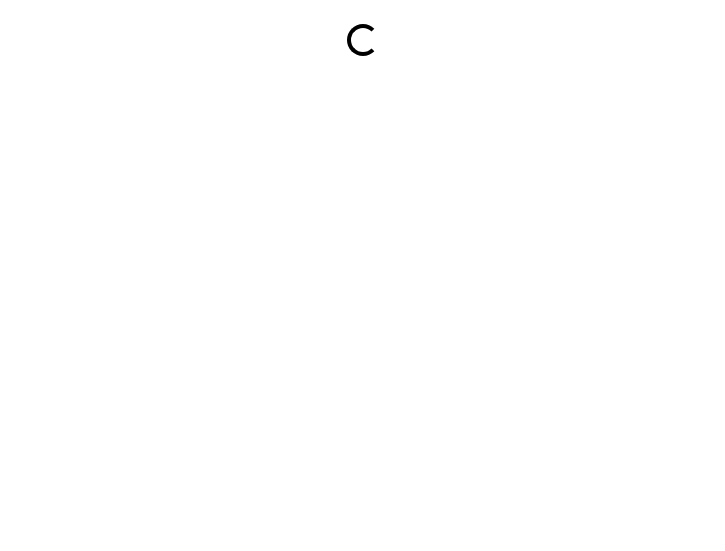 scroll, scrollTop: 0, scrollLeft: 0, axis: both 